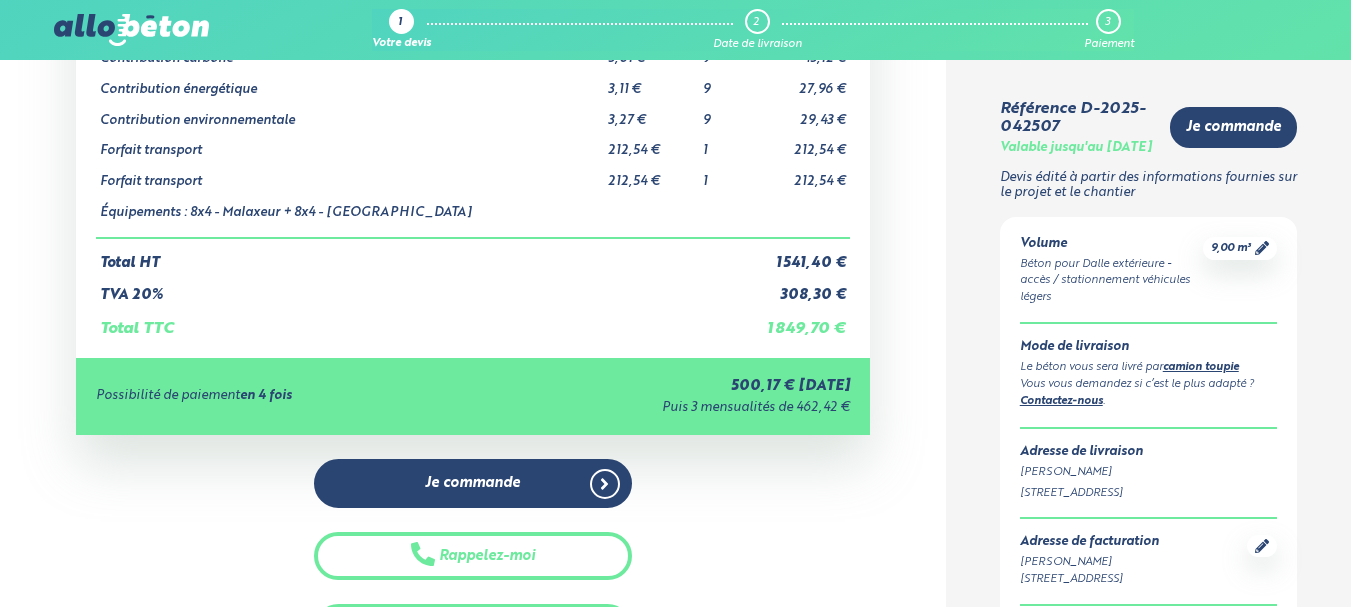scroll, scrollTop: 330, scrollLeft: 0, axis: vertical 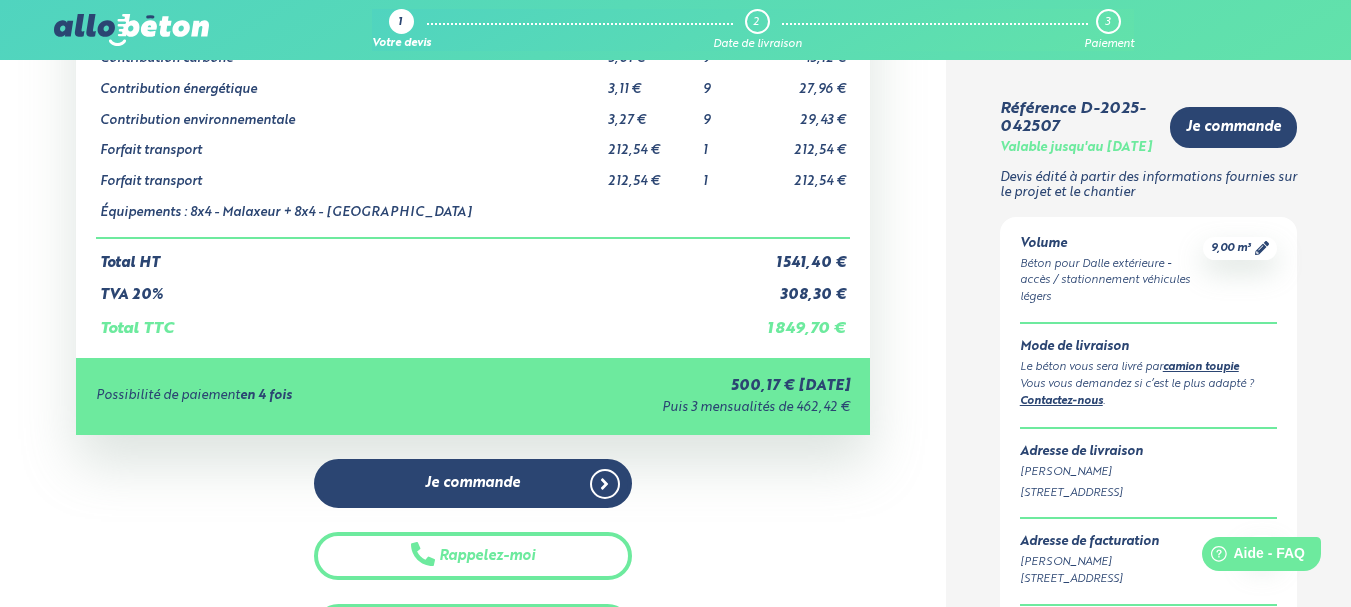 click on "09 72 55 12 83
Conseils et Appel Gratuits
nos produits
le béton prêt à l'emploi
quel prix pour un m³ de béton ?" at bounding box center (675, 1155) 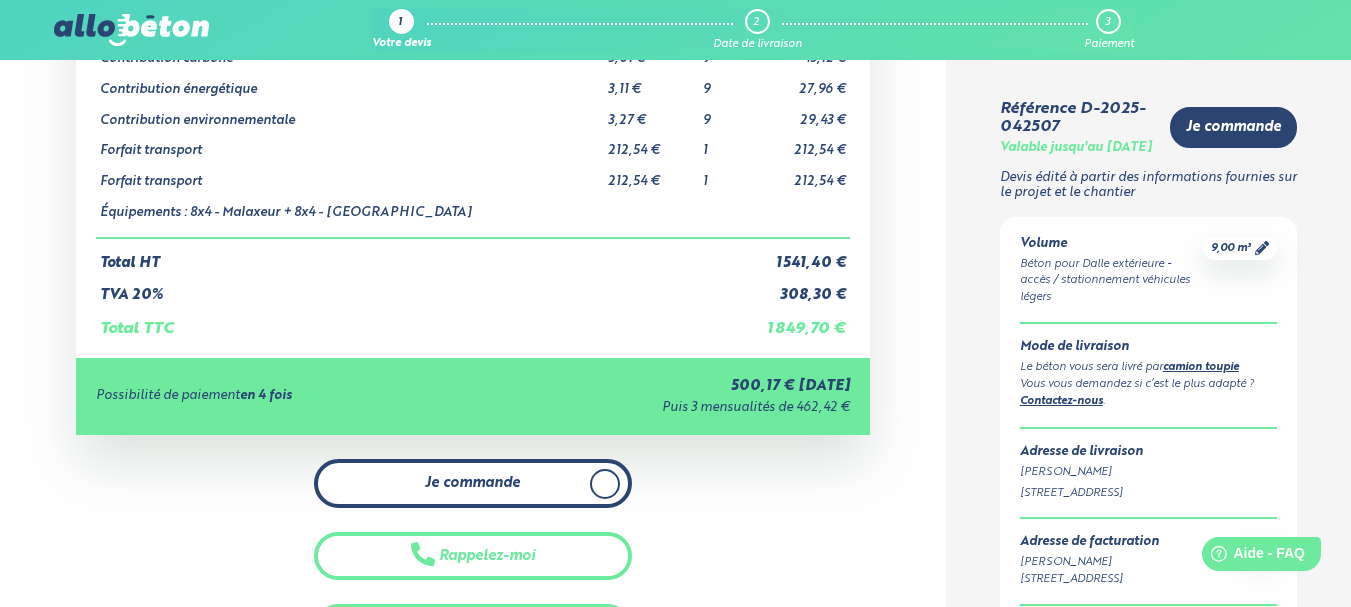 click on "Je commande" at bounding box center (473, 483) 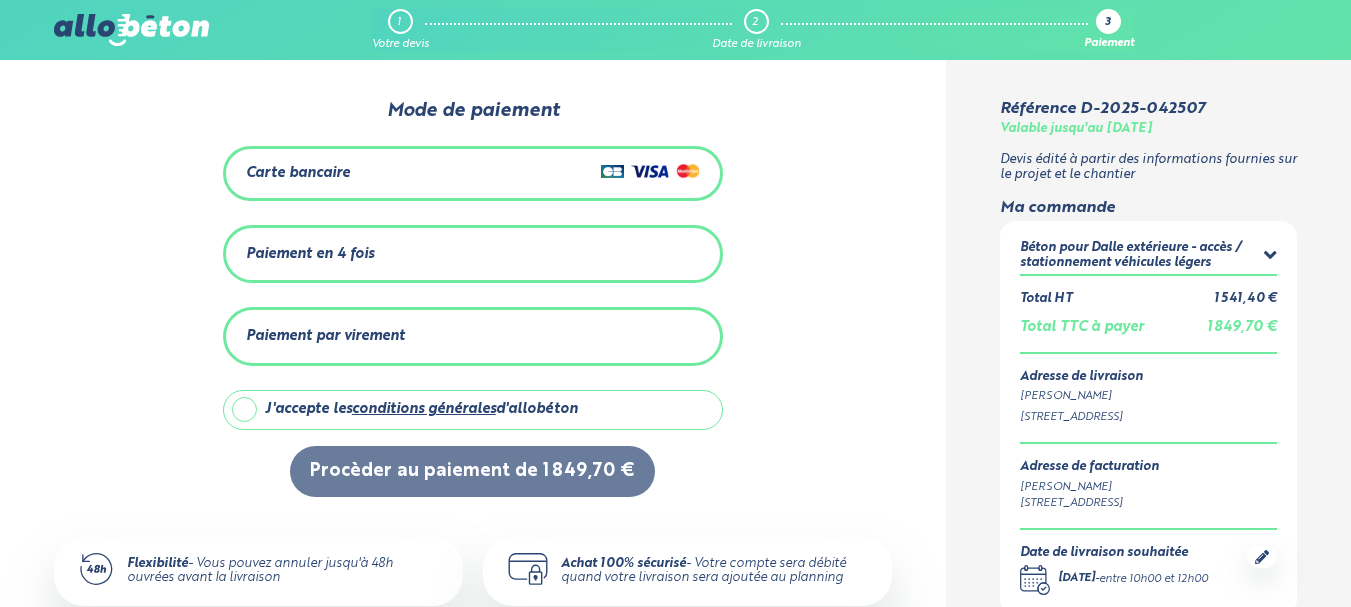 scroll, scrollTop: 0, scrollLeft: 0, axis: both 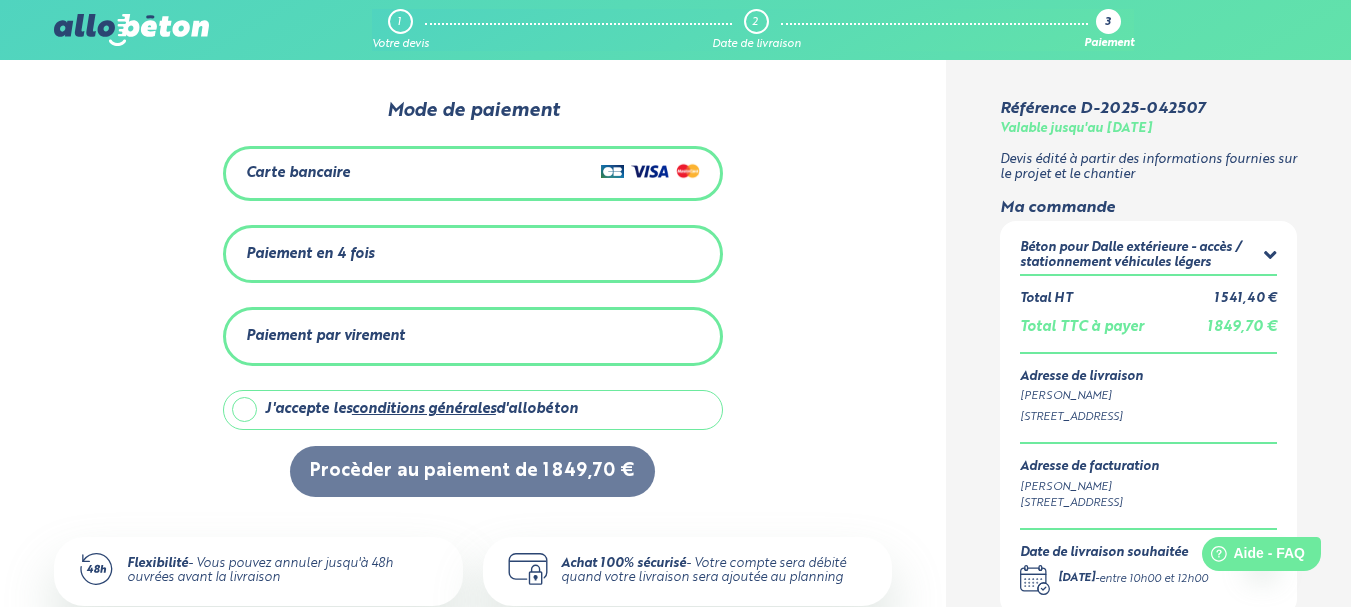 click on "J'accepte les  conditions générales  d'allobéton" at bounding box center [473, 410] 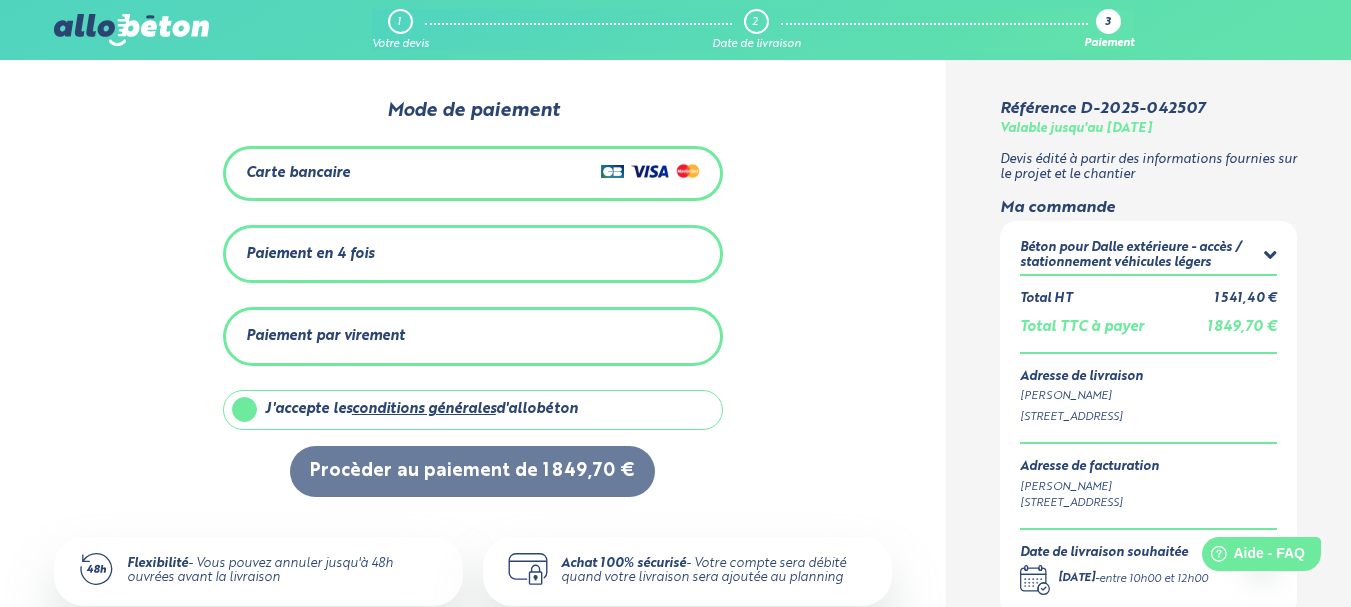 click on "Paiement par virement" at bounding box center (473, 336) 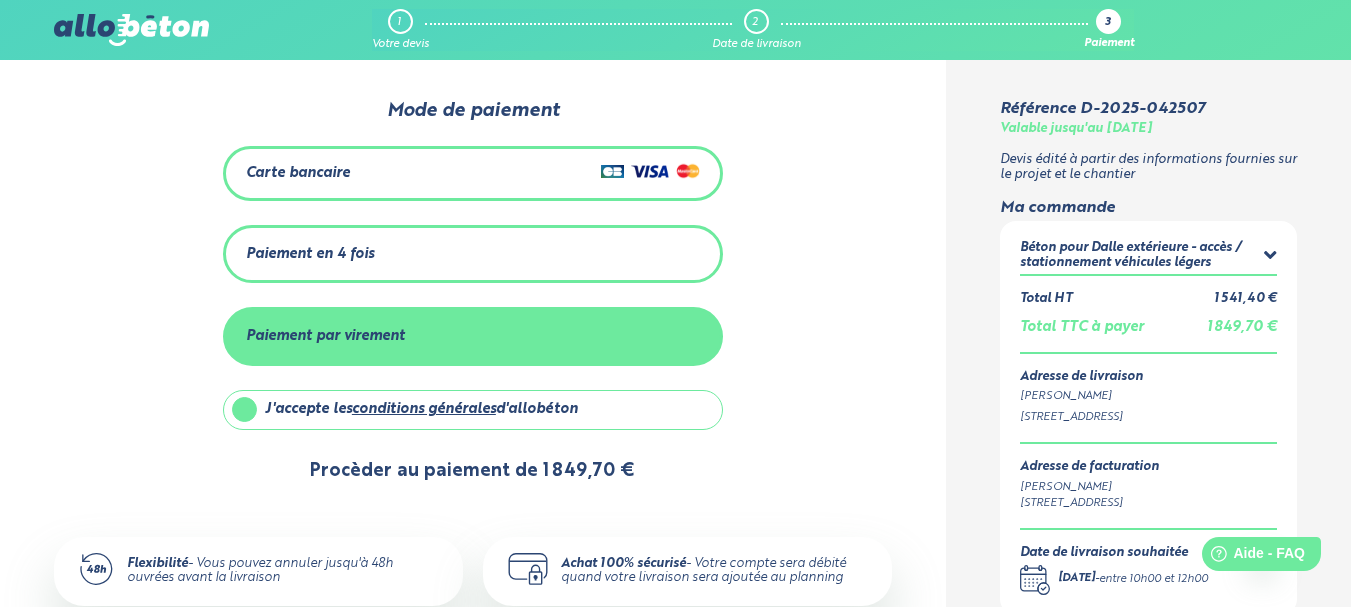 click on "Procèder au paiement de 1 849,70 €" at bounding box center (472, 471) 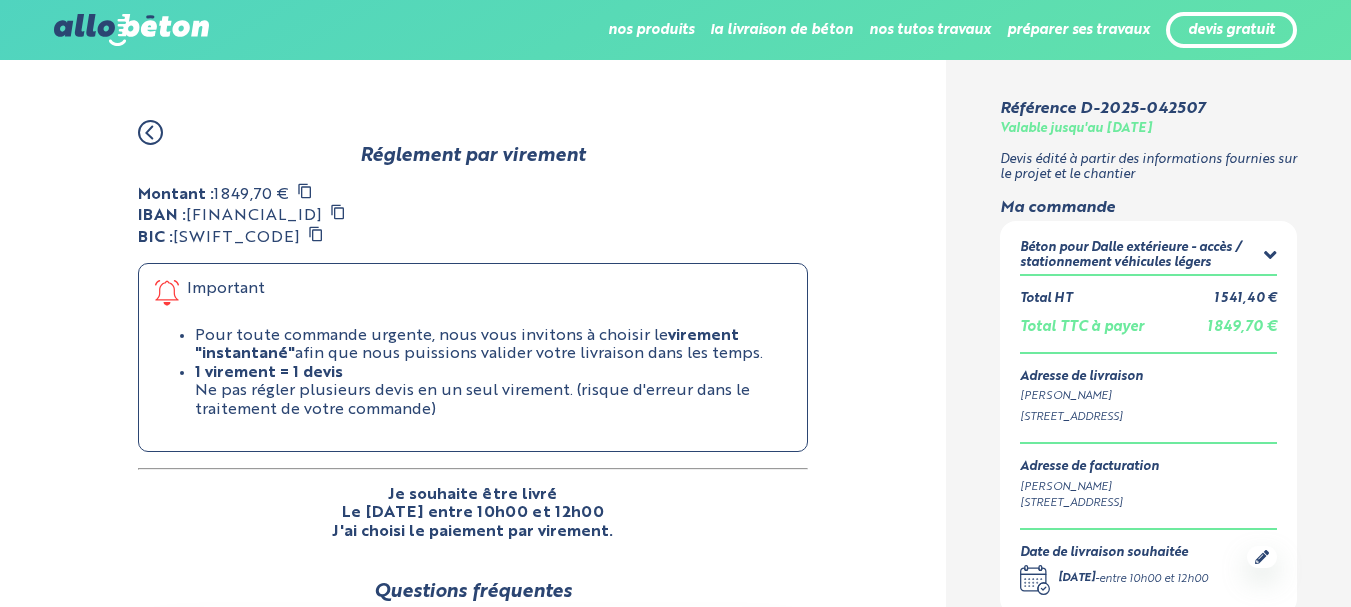 scroll, scrollTop: 0, scrollLeft: 0, axis: both 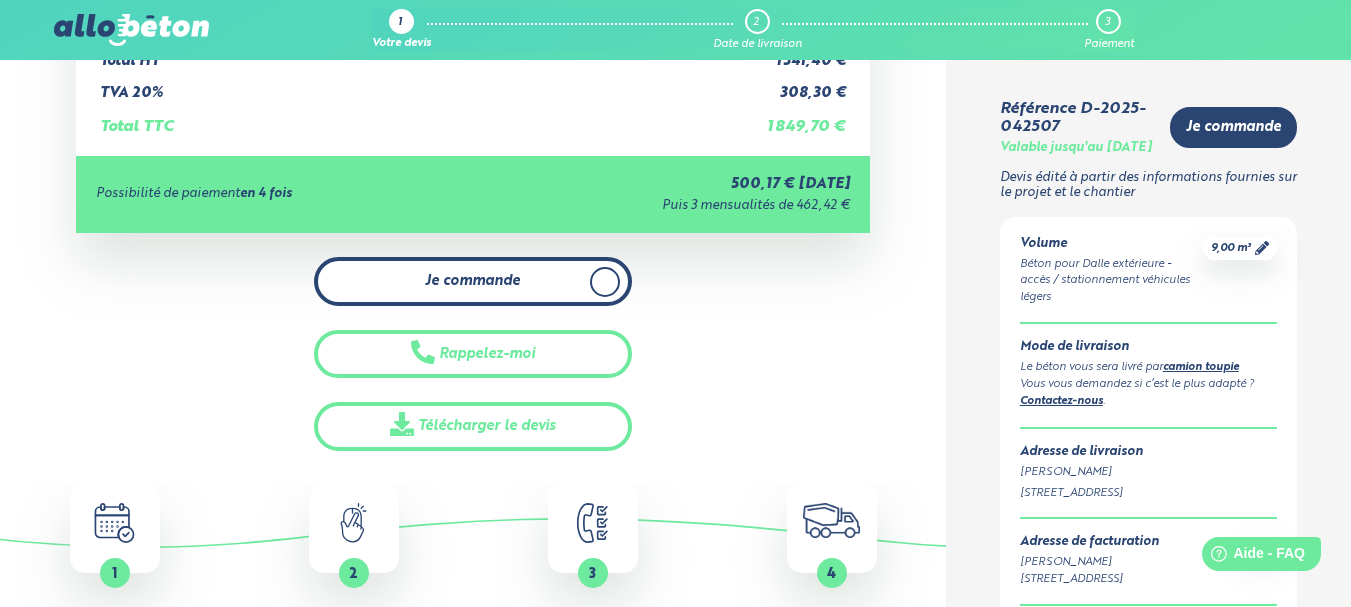 click on "Je commande" at bounding box center [473, 281] 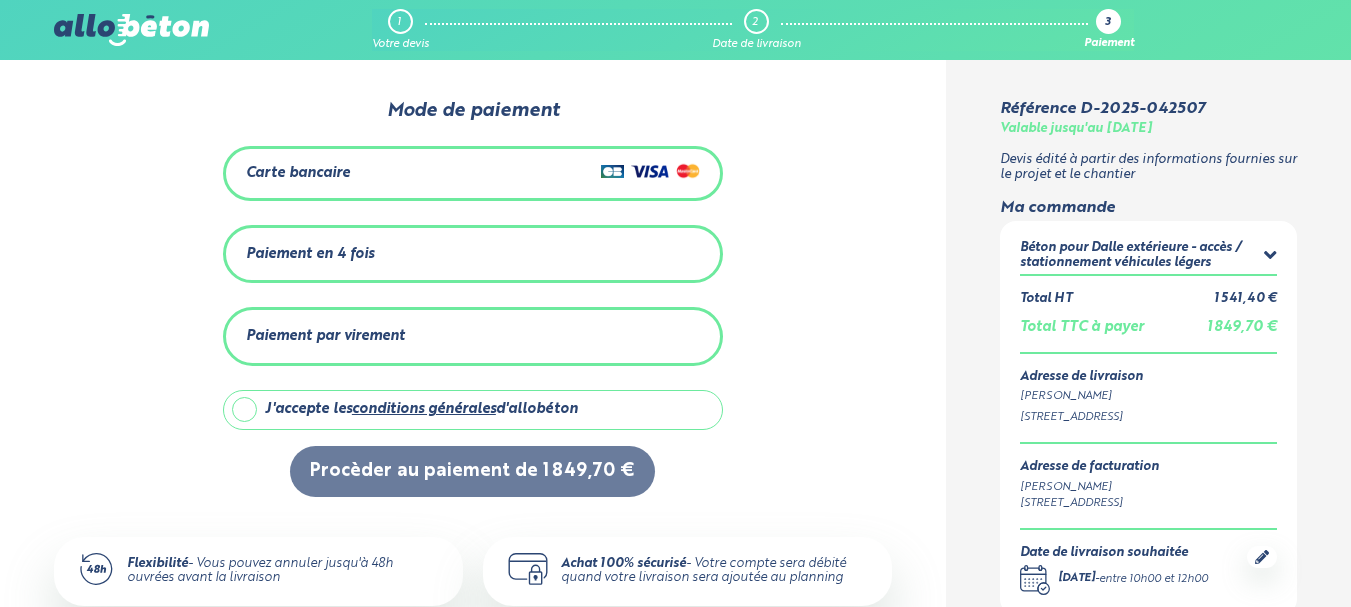 scroll, scrollTop: 0, scrollLeft: 0, axis: both 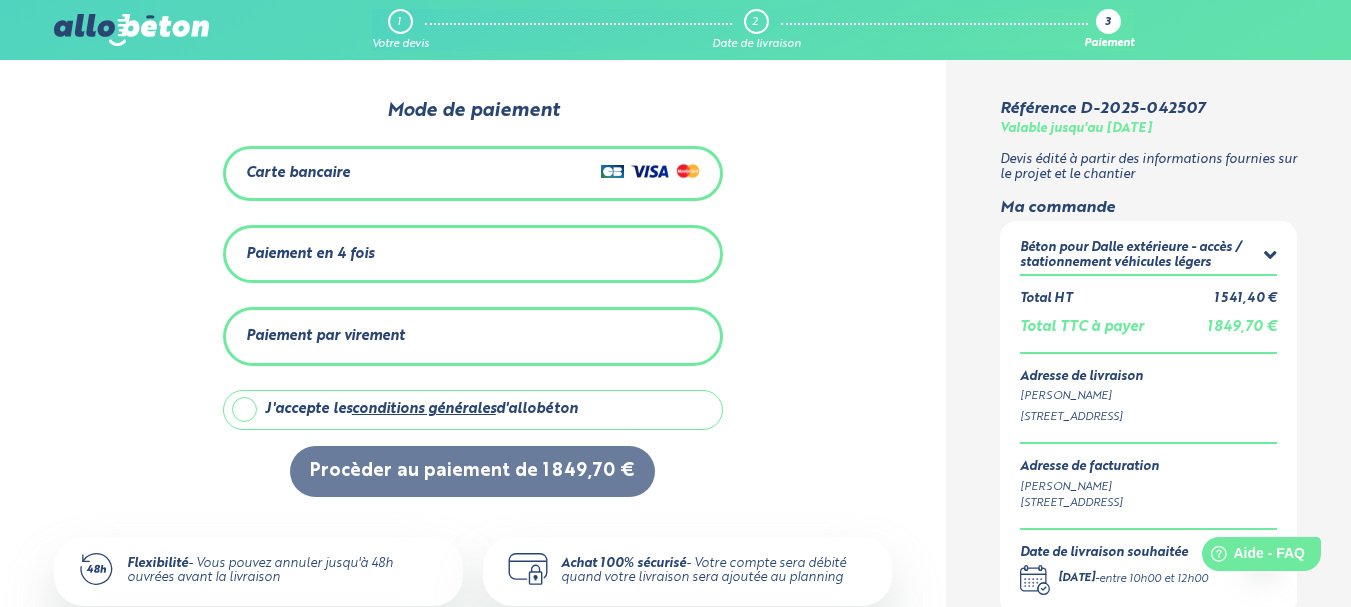 click on "Carte bancaire" at bounding box center (473, 173) 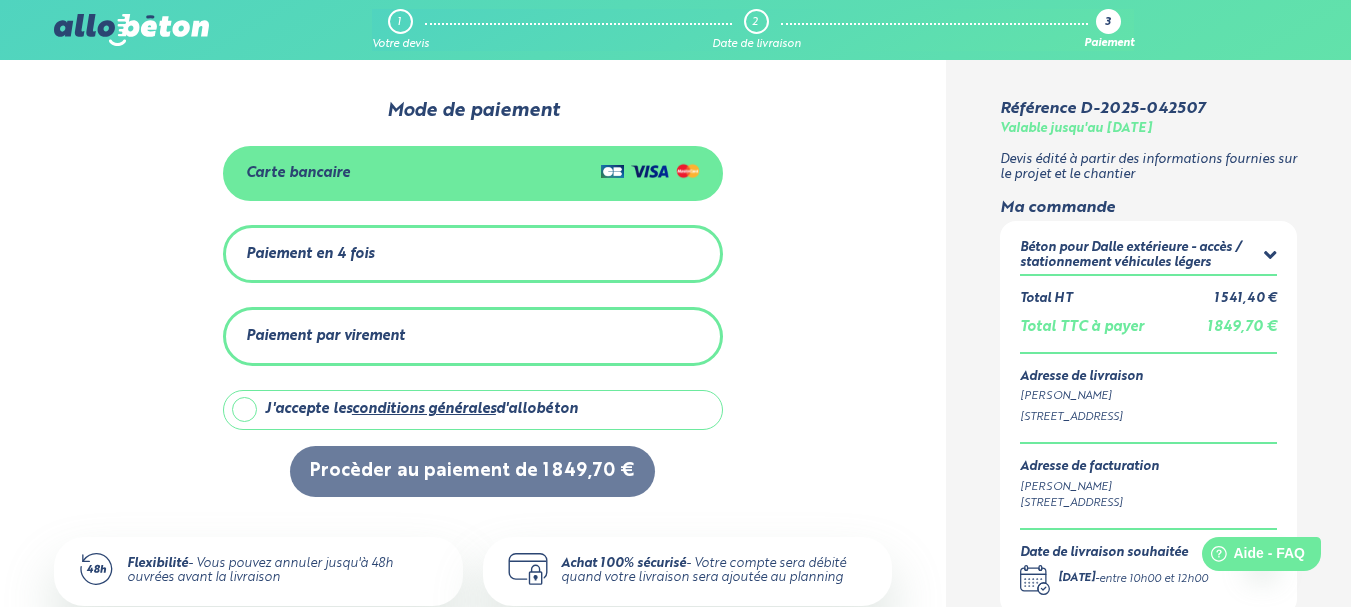 click on "Carte bancaire" at bounding box center (473, 173) 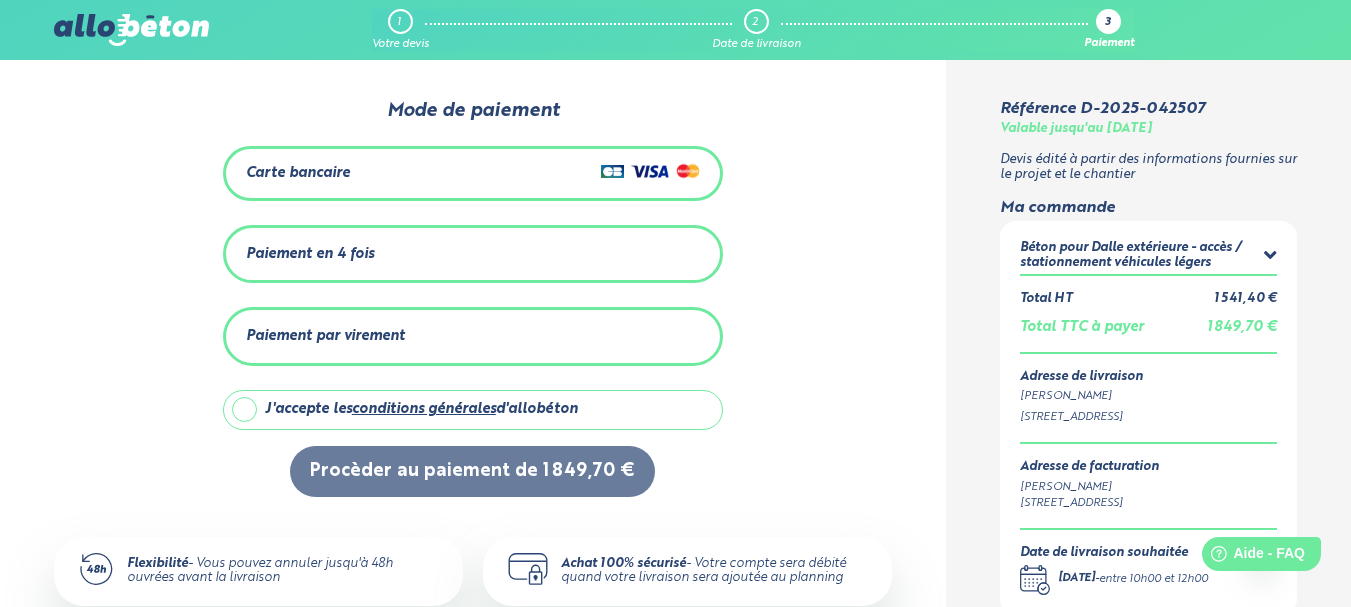 click on "Carte bancaire" at bounding box center [473, 173] 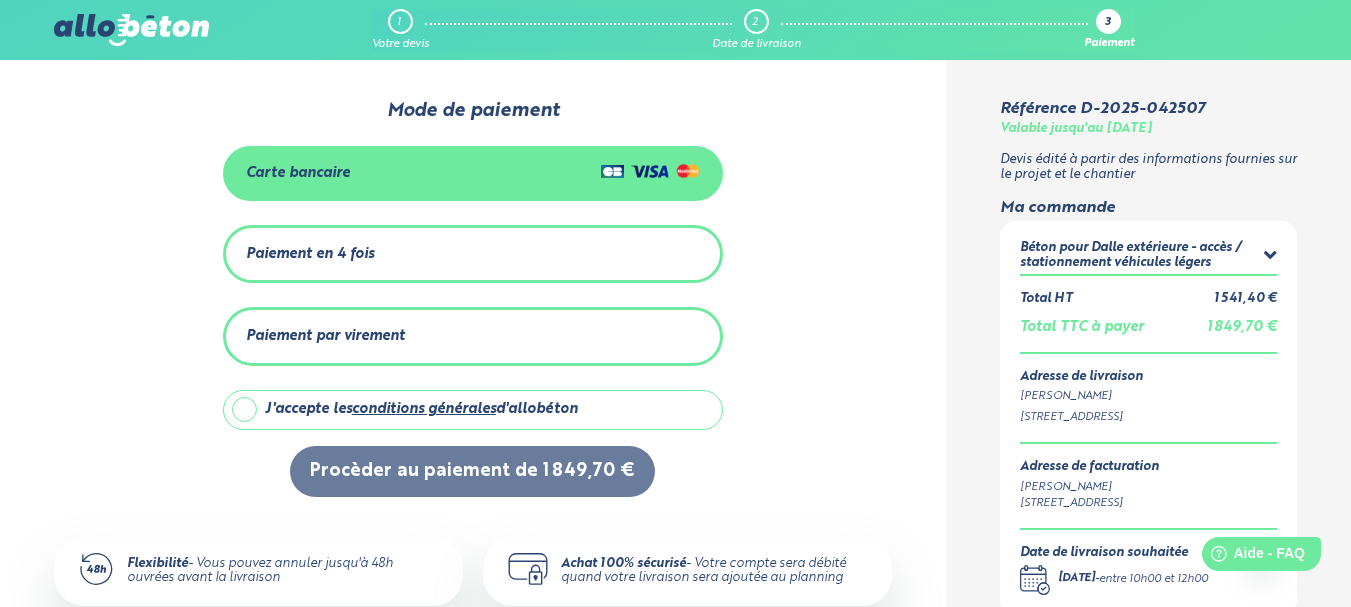 click on "Carte bancaire" at bounding box center [473, 173] 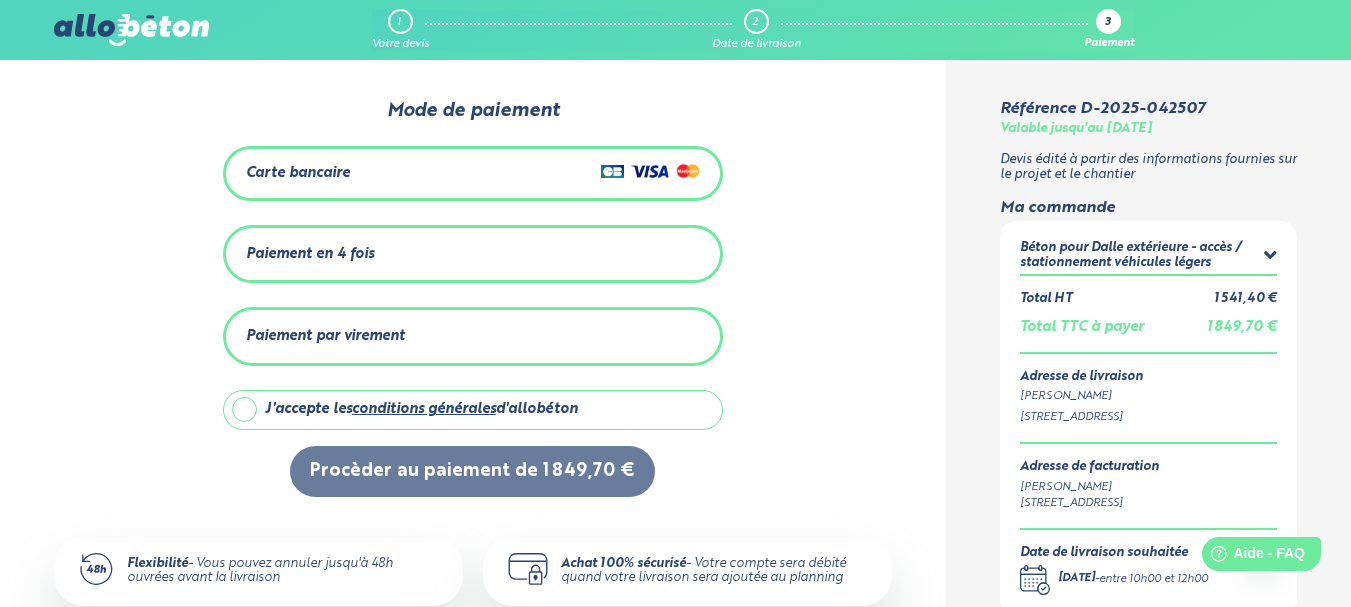 click on "Paiement par virement" at bounding box center (473, 336) 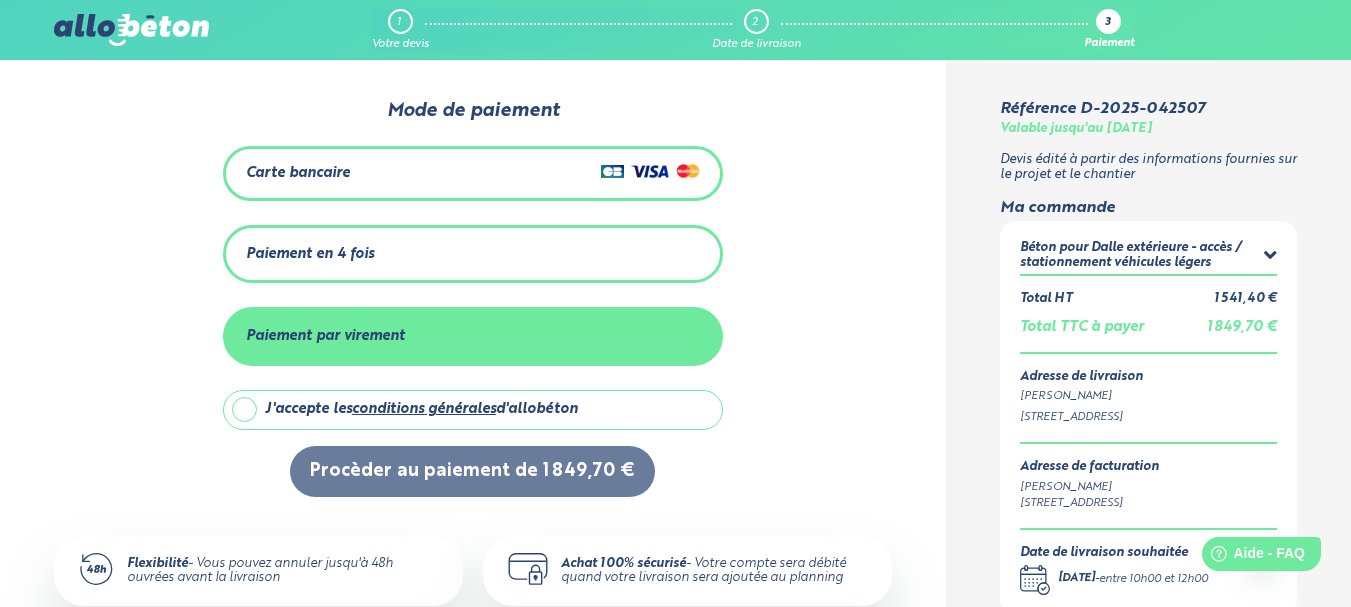 click on "0 1 2
Mode de paiement
Carte bancaire
Paiement en 4 fois
Montant total :  1 887,43 €
Dont frais :  37,73 €
Mensualités:
Date :  aujourd'hui
Montant :  500,17 €
Date :  15 août 2025
Montant :  462,42 €
Date :  Montant :" at bounding box center (473, 298) 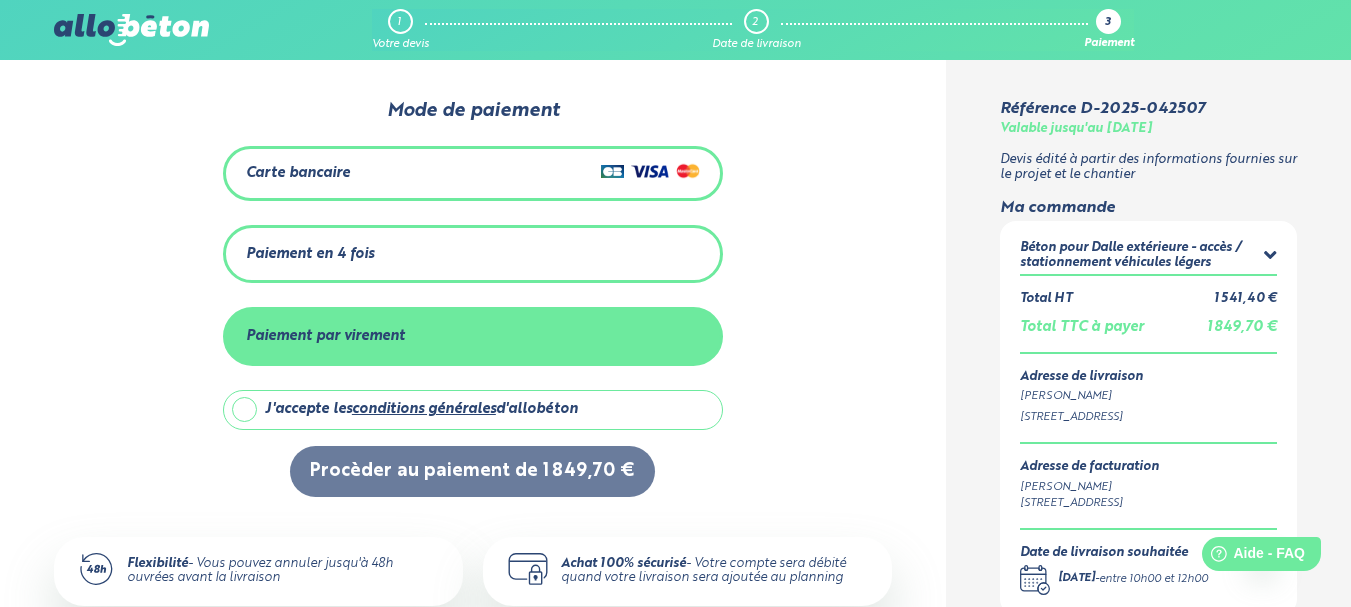click on "Carte bancaire" at bounding box center [298, 173] 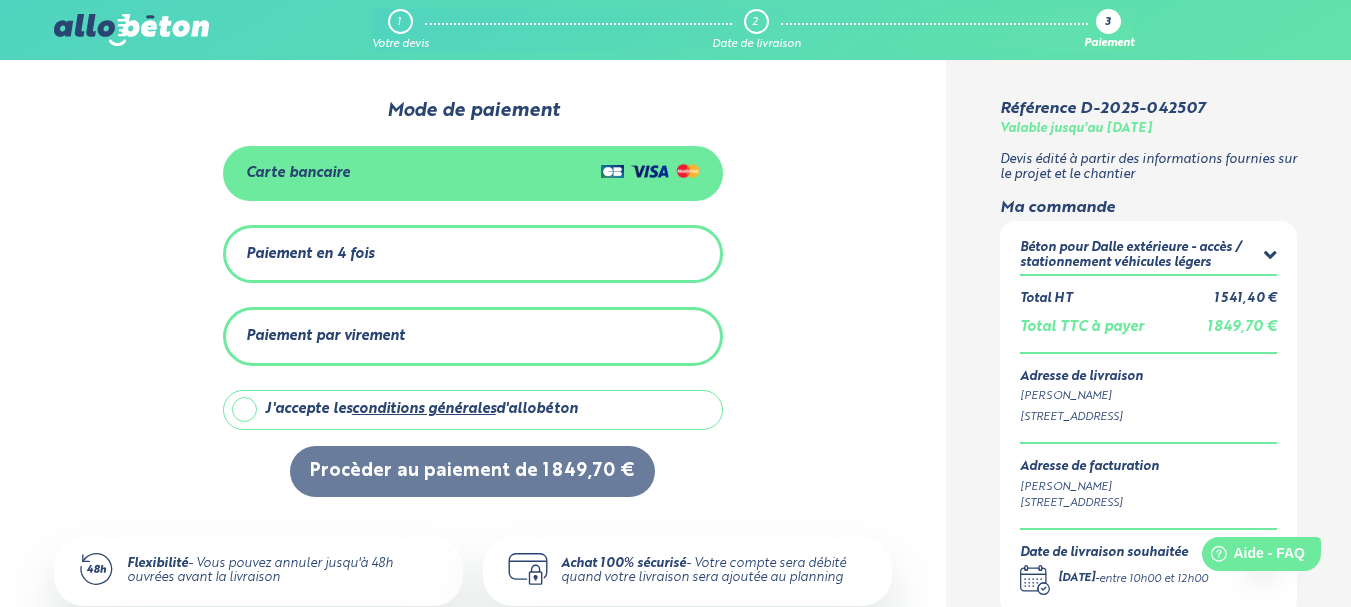 click on "J'accepte les  conditions générales  d'allobéton" at bounding box center (473, 410) 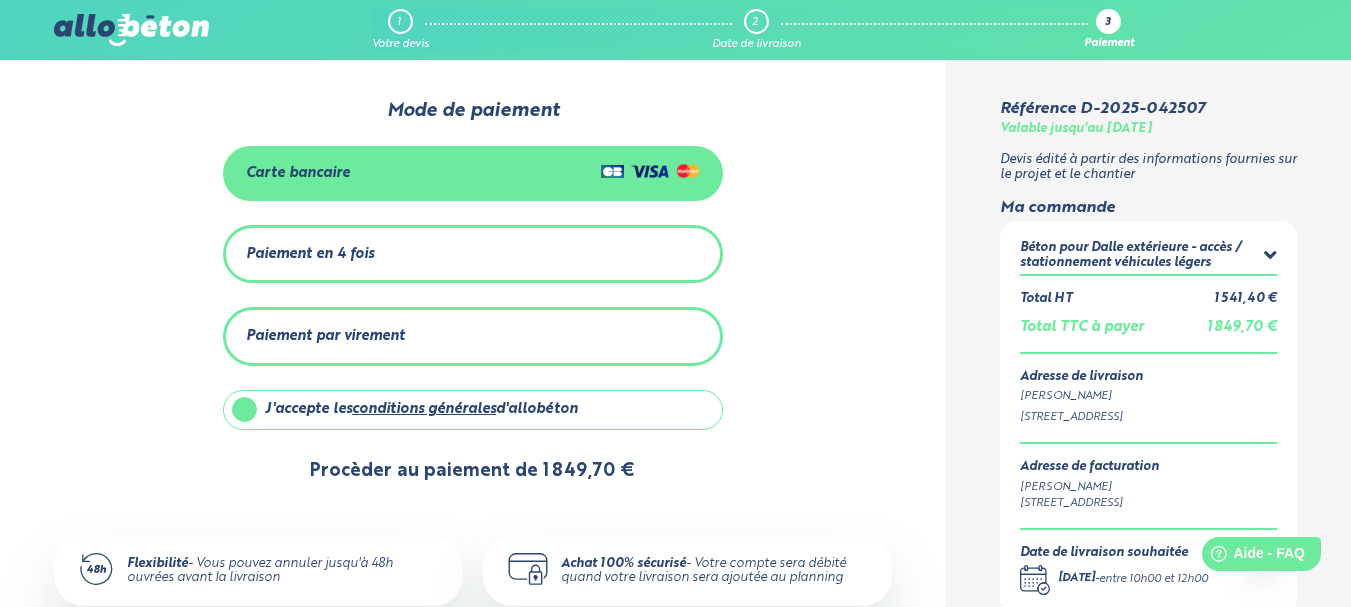 click on "Procèder au paiement de 1 849,70 €" at bounding box center [472, 471] 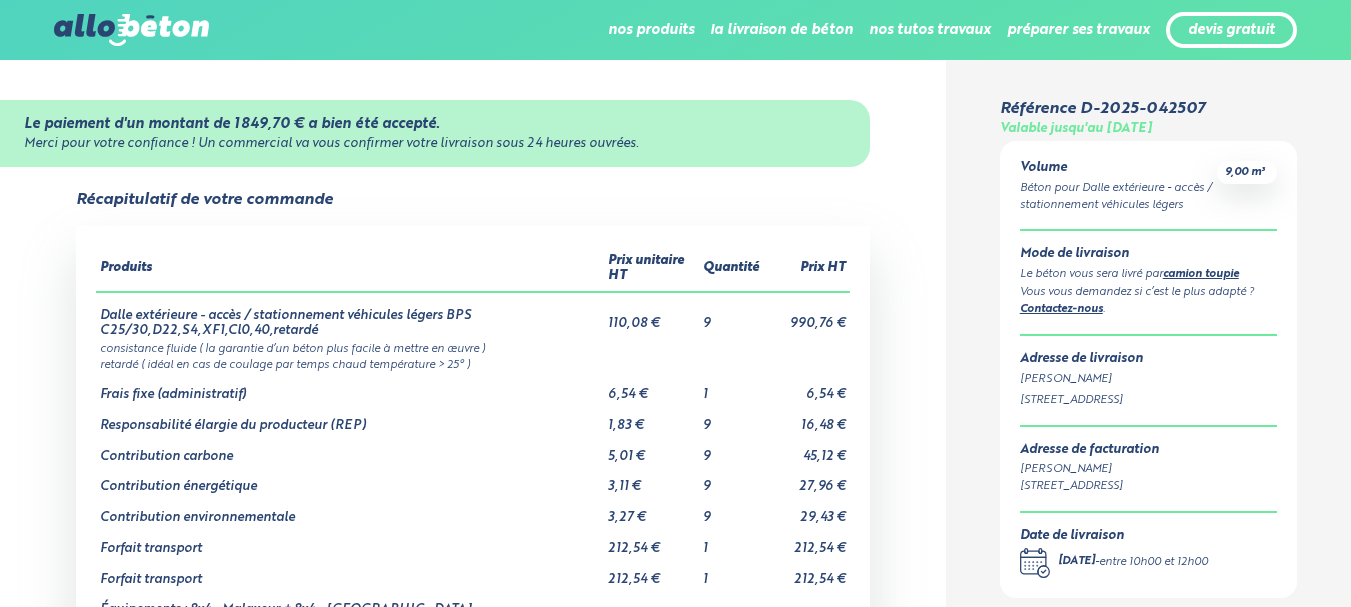 scroll, scrollTop: 0, scrollLeft: 0, axis: both 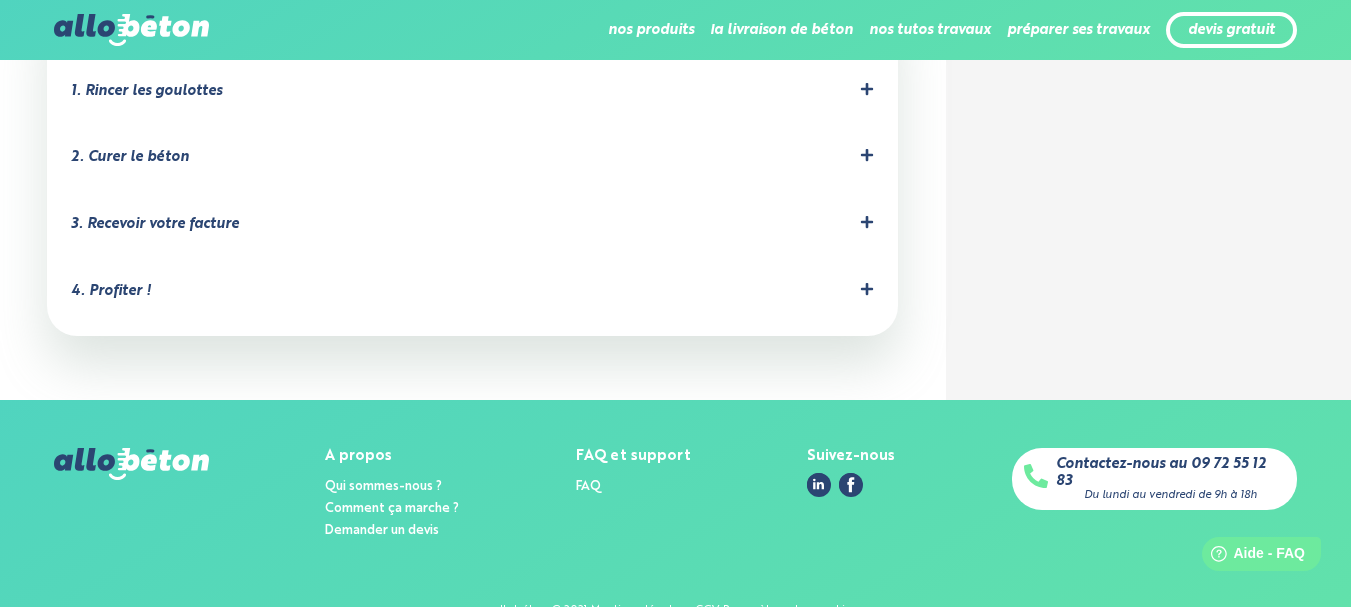 click on "3. Recevoir votre facture" at bounding box center [155, 224] 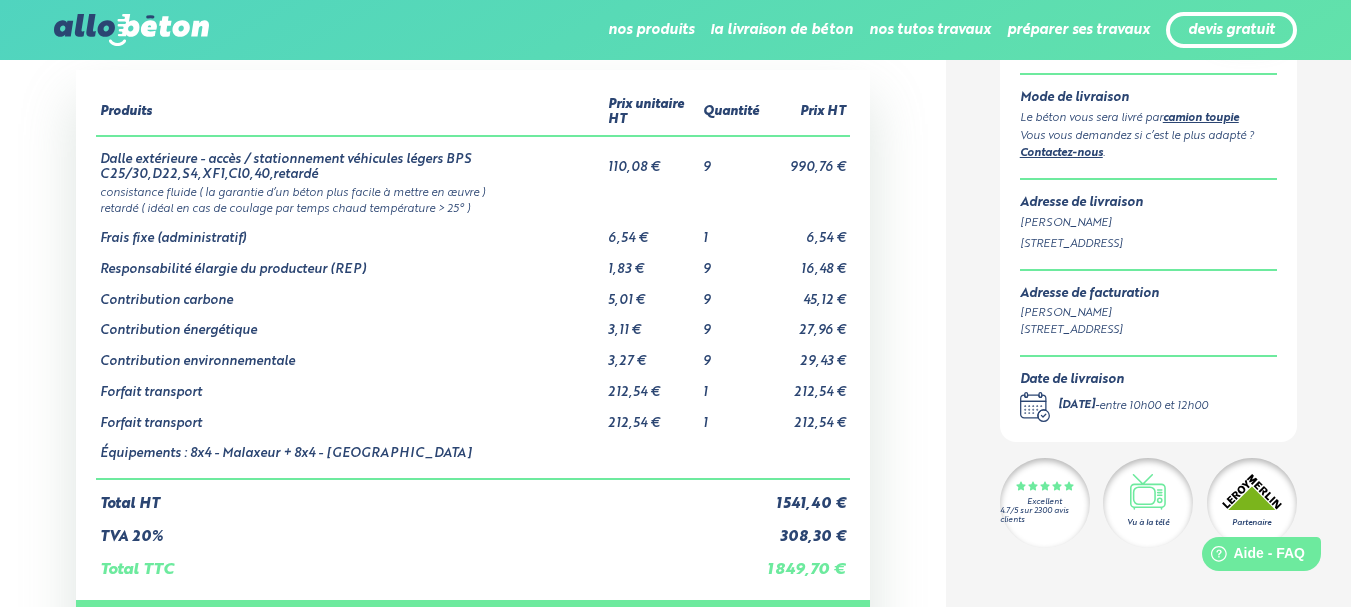 scroll, scrollTop: 36, scrollLeft: 0, axis: vertical 